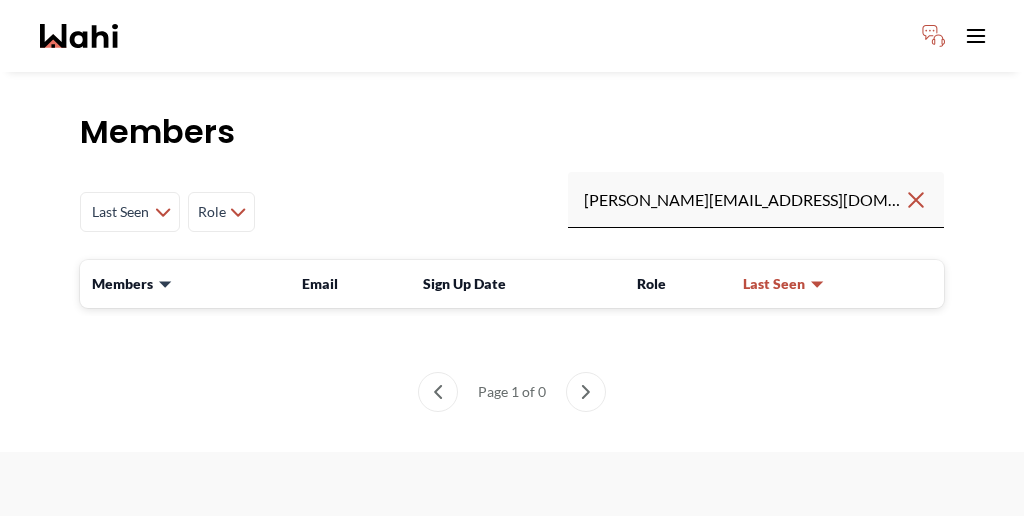 scroll, scrollTop: 0, scrollLeft: 0, axis: both 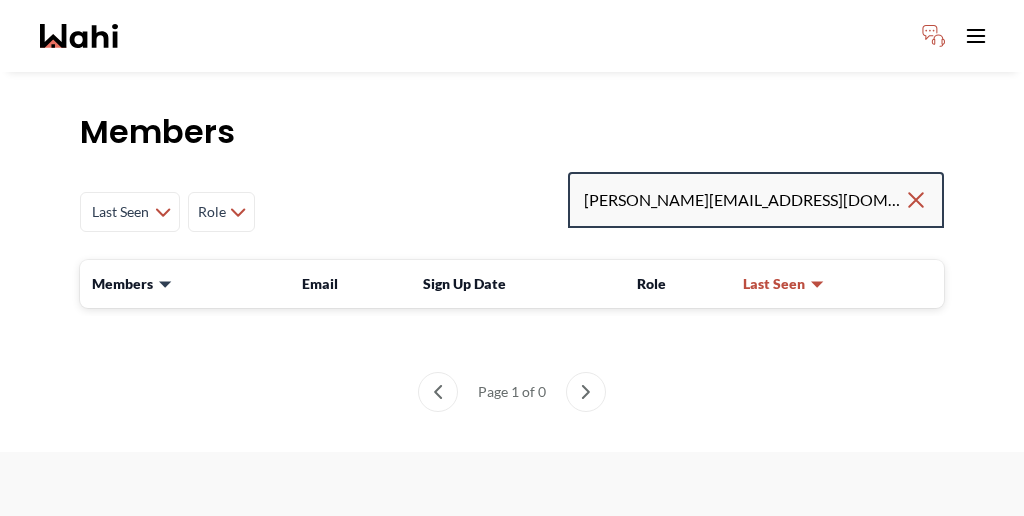 click on "[PERSON_NAME][EMAIL_ADDRESS][DOMAIN_NAME]" at bounding box center [744, 200] 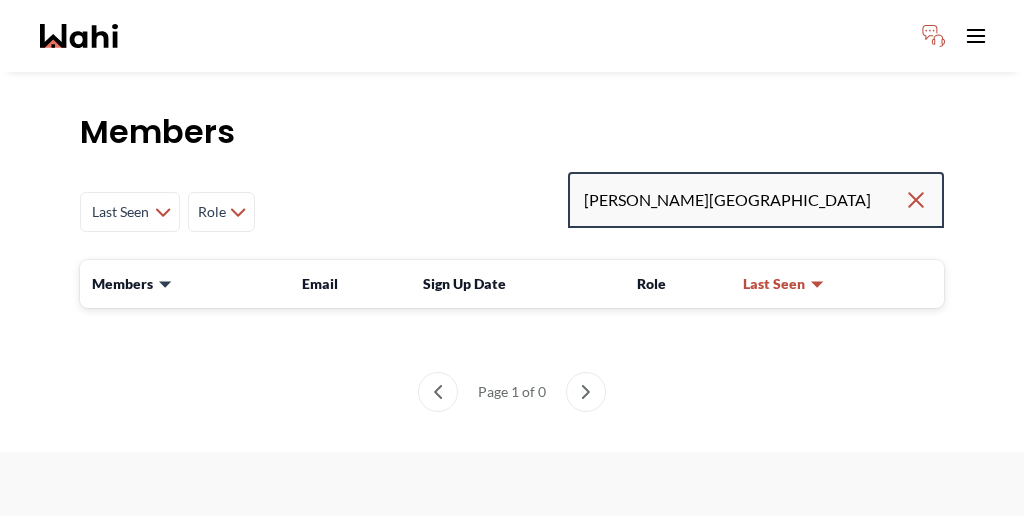type on "[PERSON_NAME][GEOGRAPHIC_DATA]" 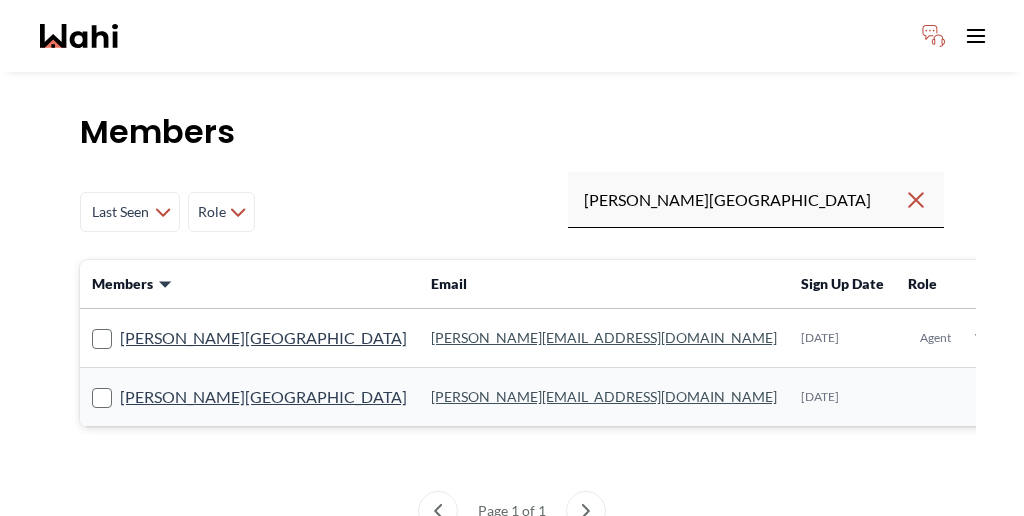click 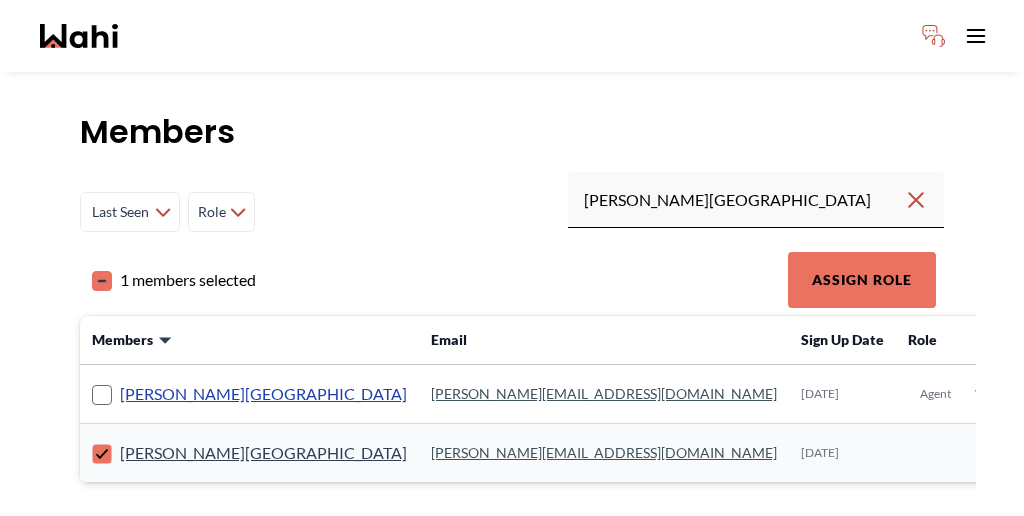 click on "Duane Wellington" at bounding box center (263, 394) 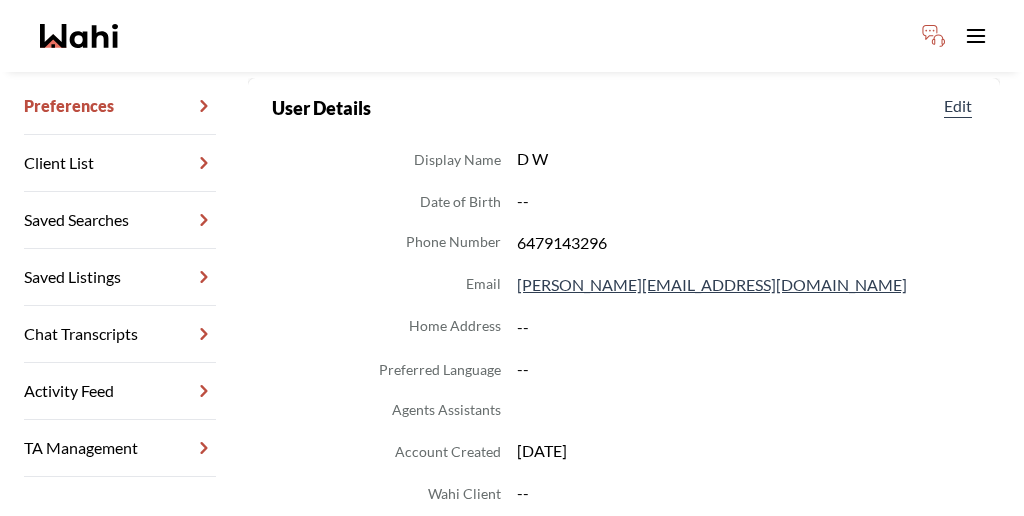 scroll, scrollTop: 269, scrollLeft: 0, axis: vertical 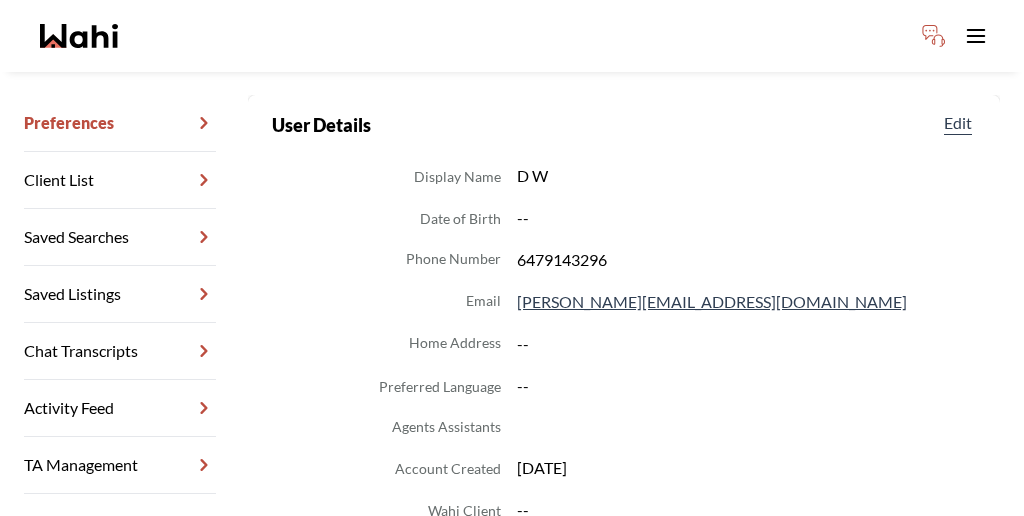 click on "TA Management" at bounding box center (120, 465) 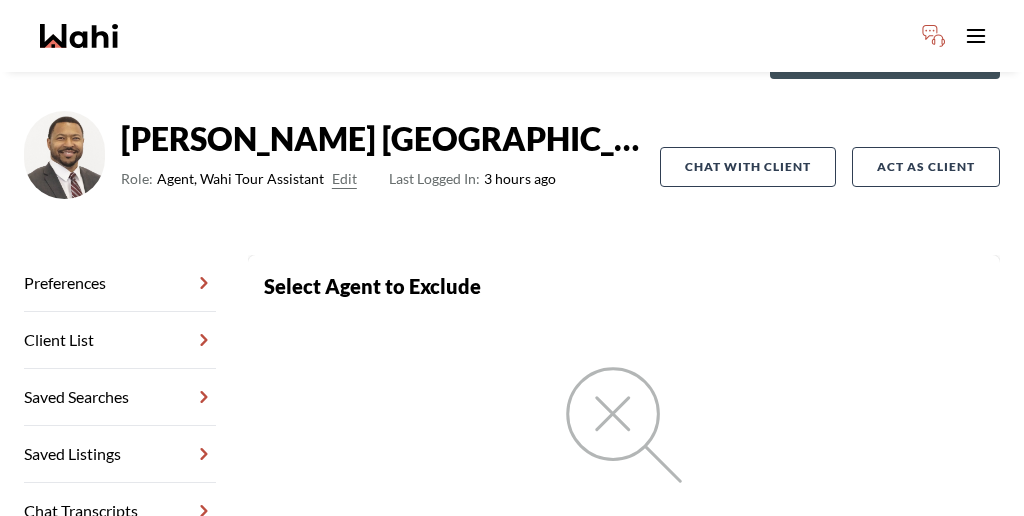 click on "Activity Feed" at bounding box center (120, 568) 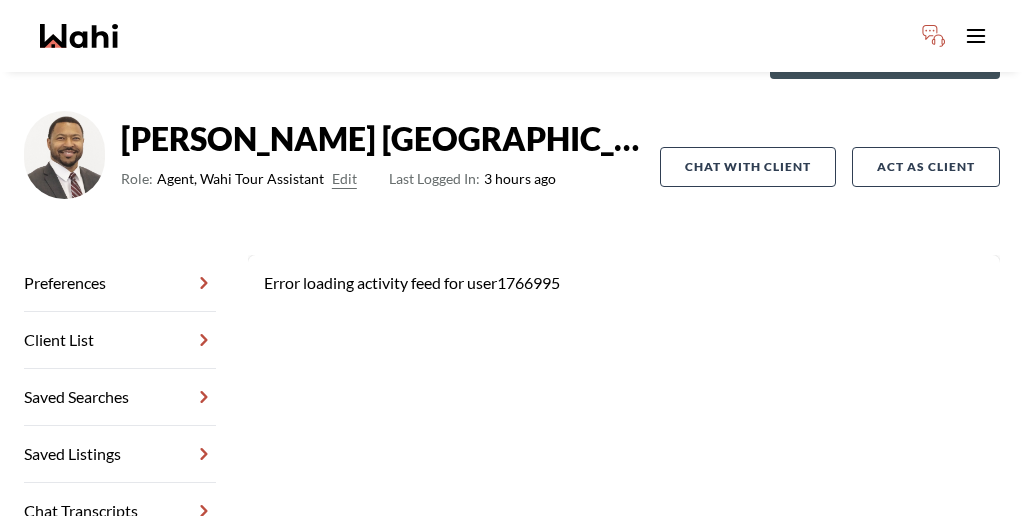click on "Chat Transcripts" at bounding box center [120, 511] 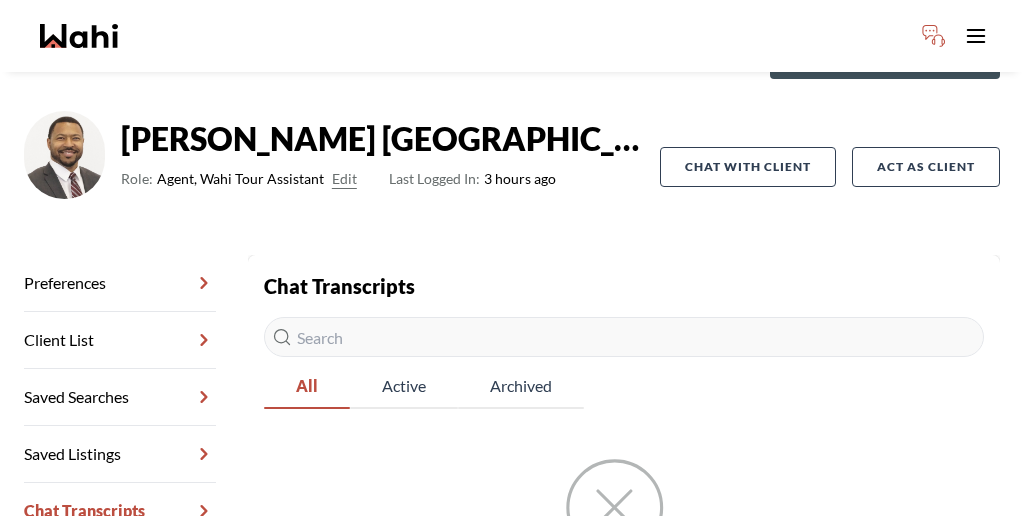 click on "Saved Listings" at bounding box center (120, 454) 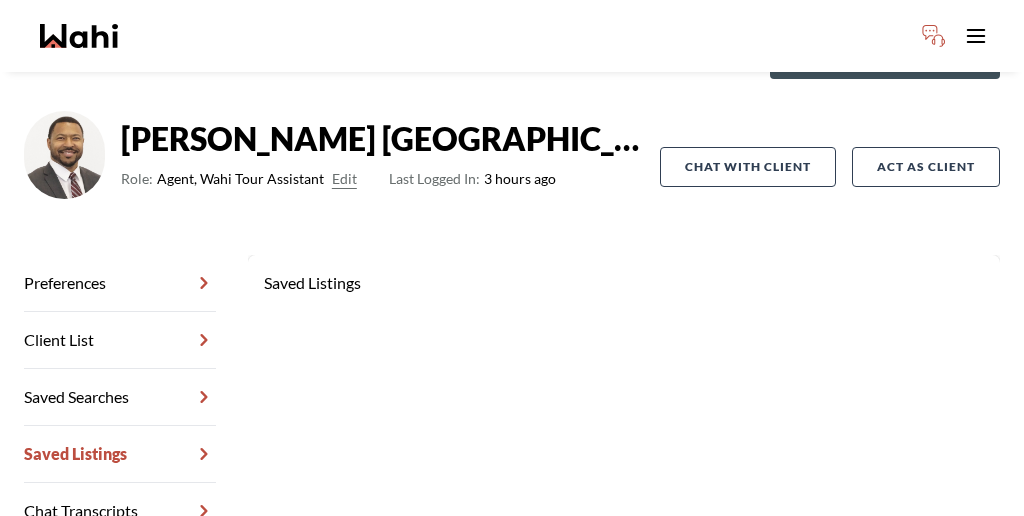 click on "Saved Searches" at bounding box center (120, 397) 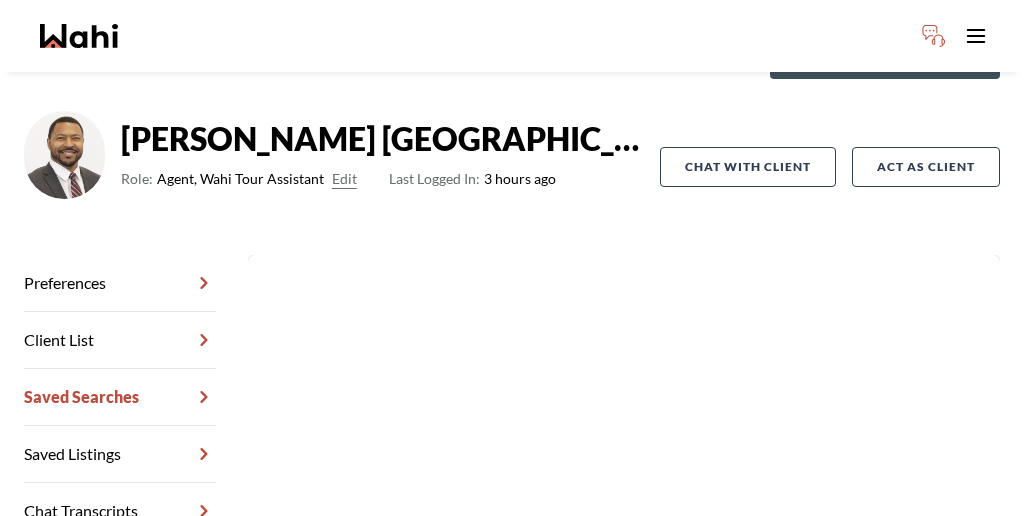 click on "Client List" at bounding box center [120, 340] 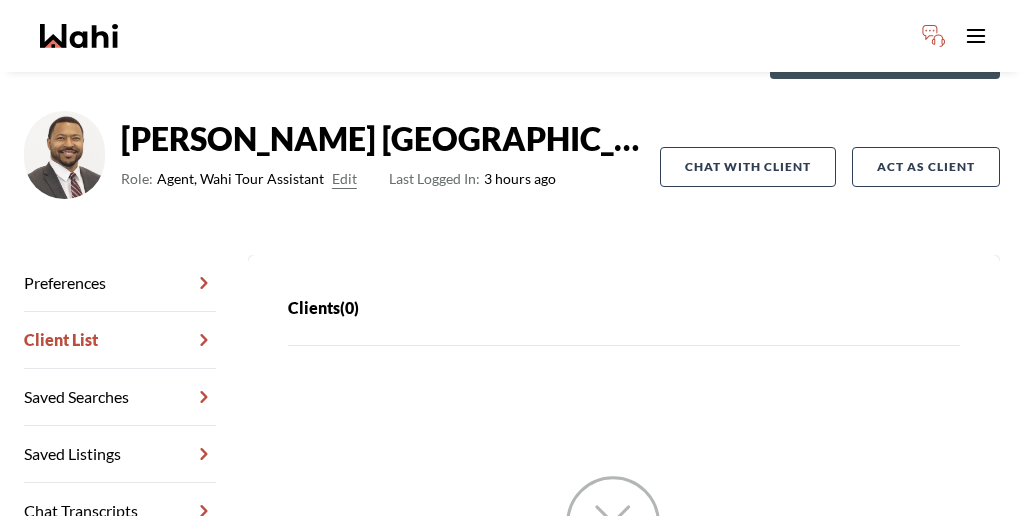 click on "Preferences" at bounding box center (120, 283) 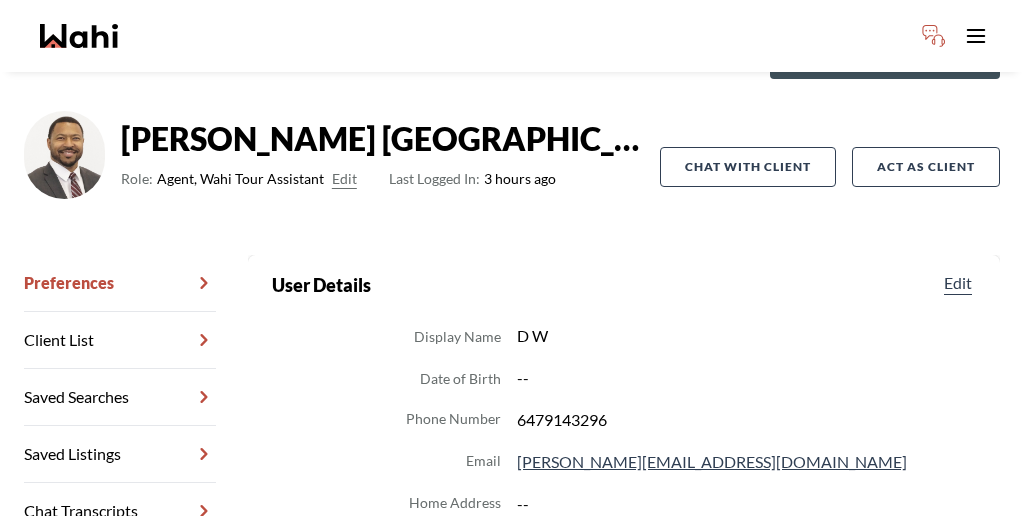 click on "Chat Transcripts" at bounding box center [120, 511] 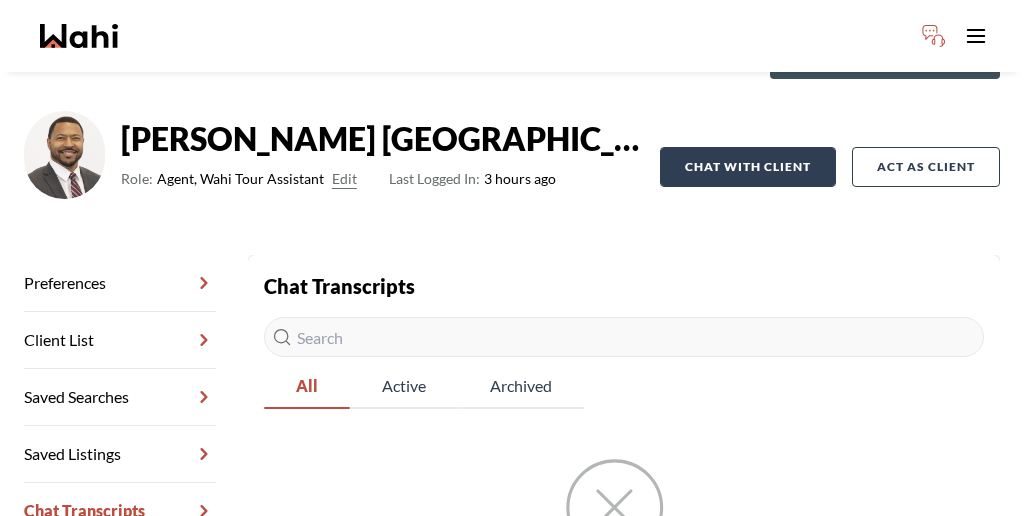 click on "Chat with client" at bounding box center [748, 167] 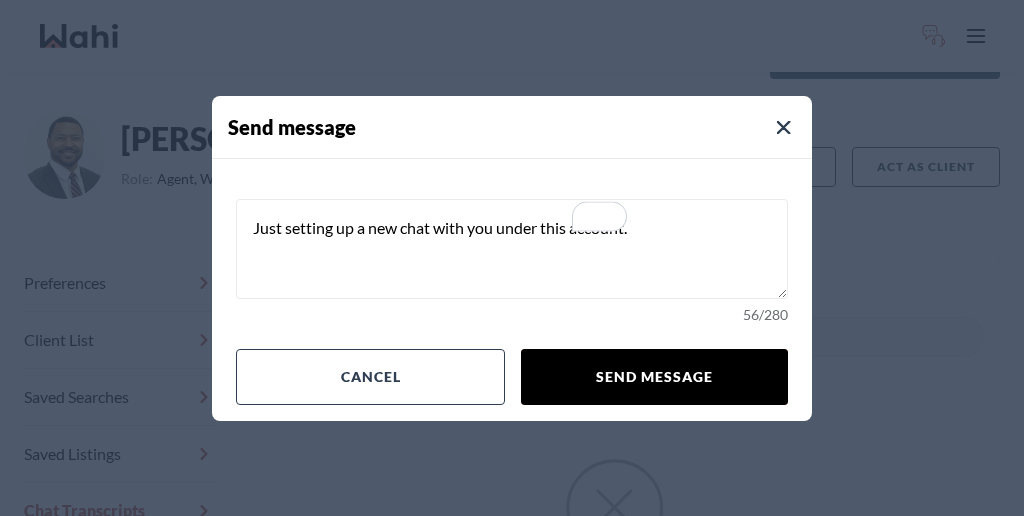 type on "Just setting up a new chat with you under this account." 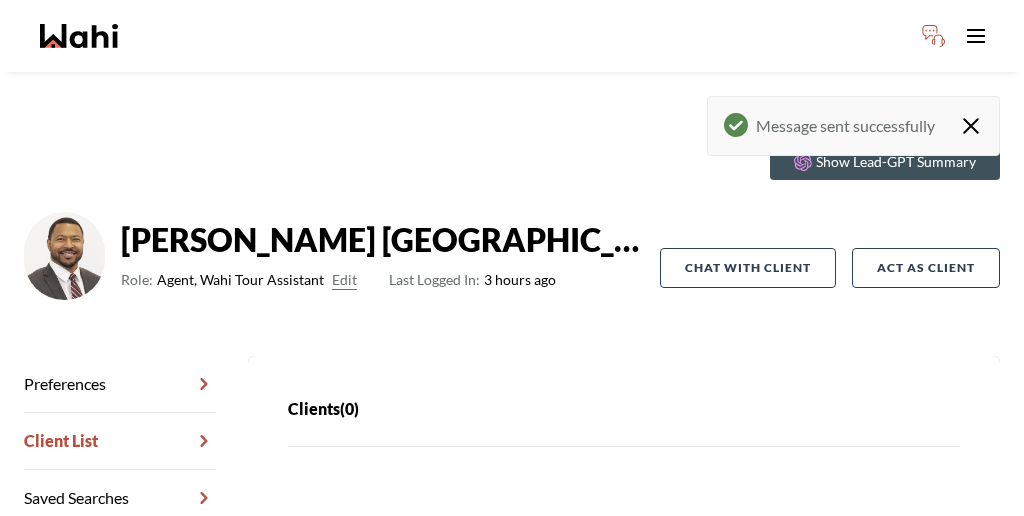 scroll, scrollTop: 0, scrollLeft: 0, axis: both 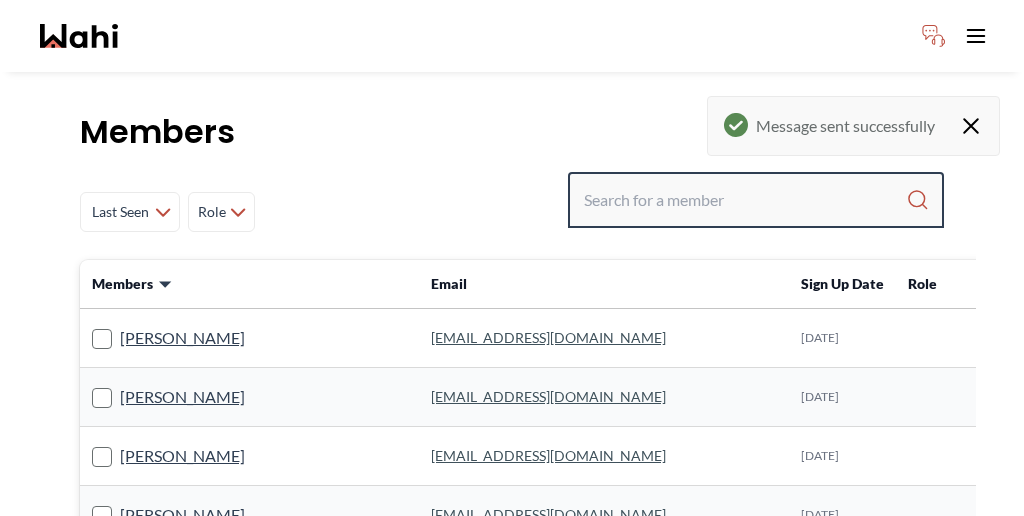 click at bounding box center [745, 200] 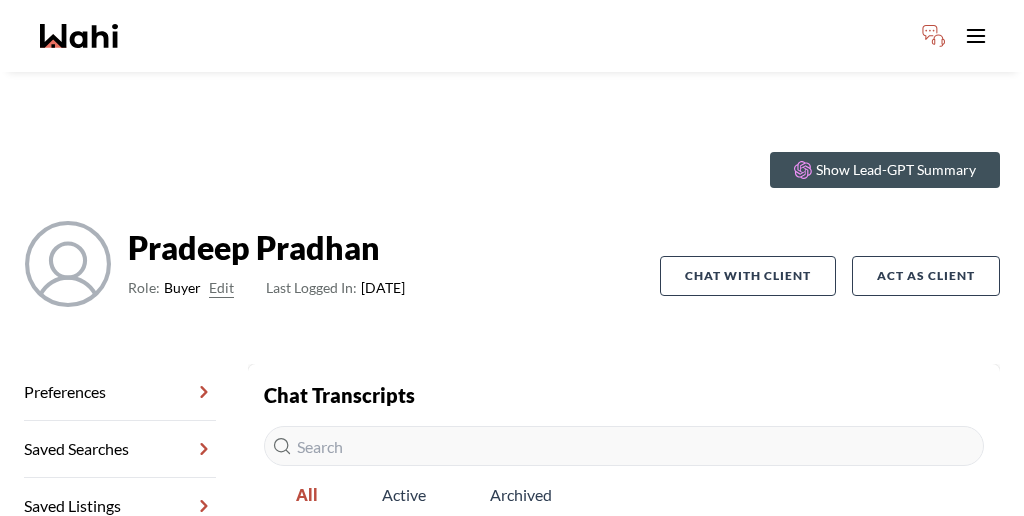 scroll, scrollTop: 0, scrollLeft: 0, axis: both 